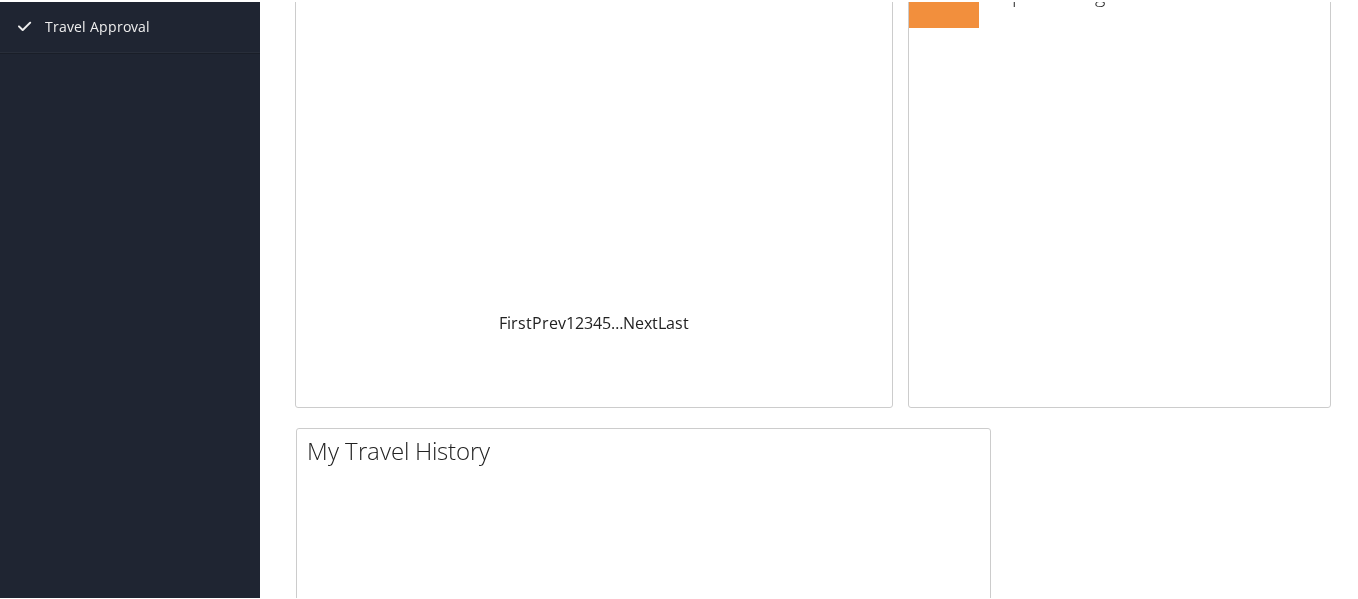 scroll, scrollTop: 0, scrollLeft: 0, axis: both 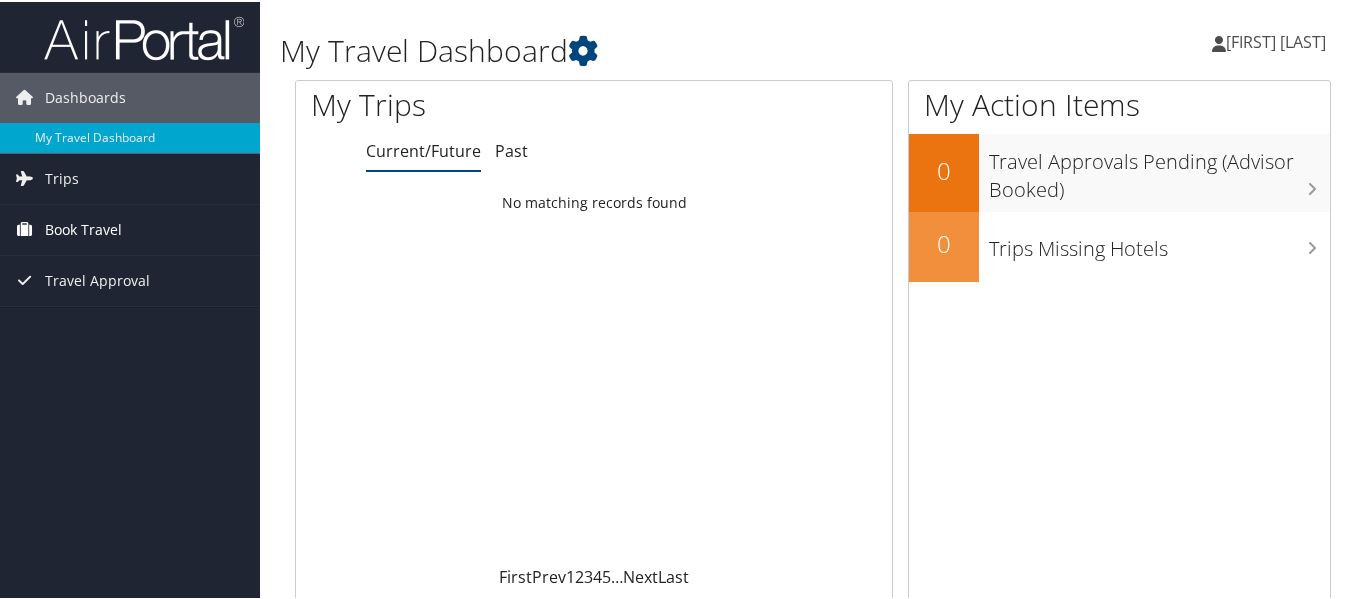 click on "Book Travel" at bounding box center (83, 228) 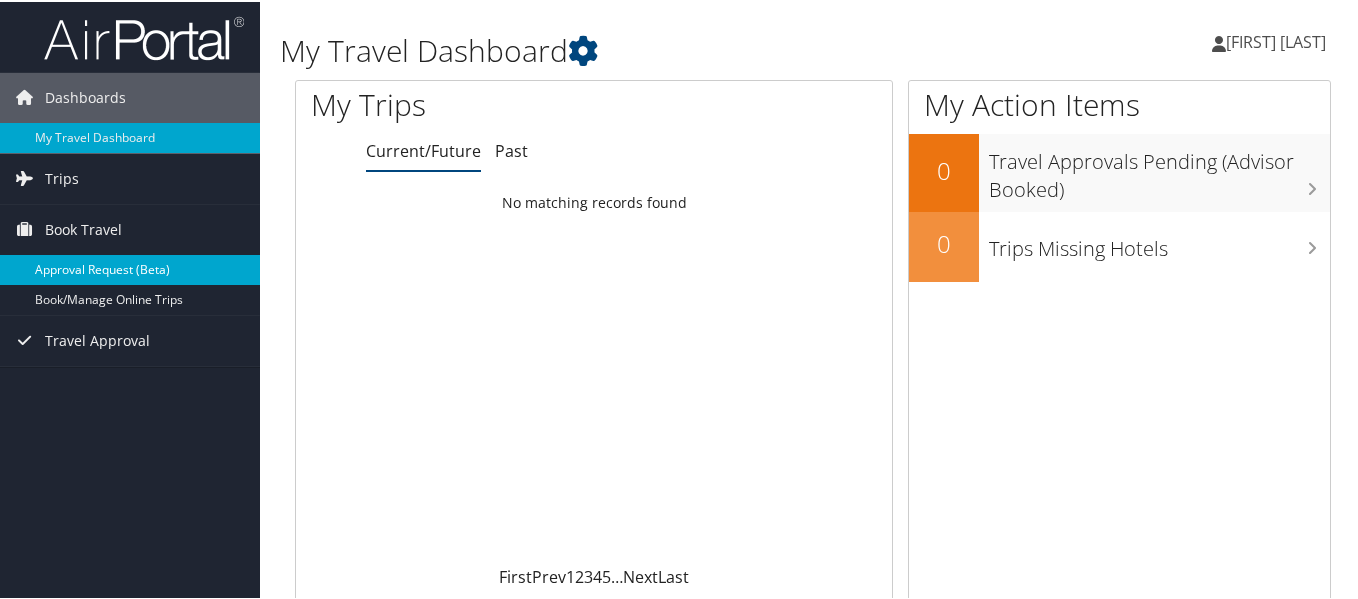 click on "Approval Request (Beta)" at bounding box center [130, 268] 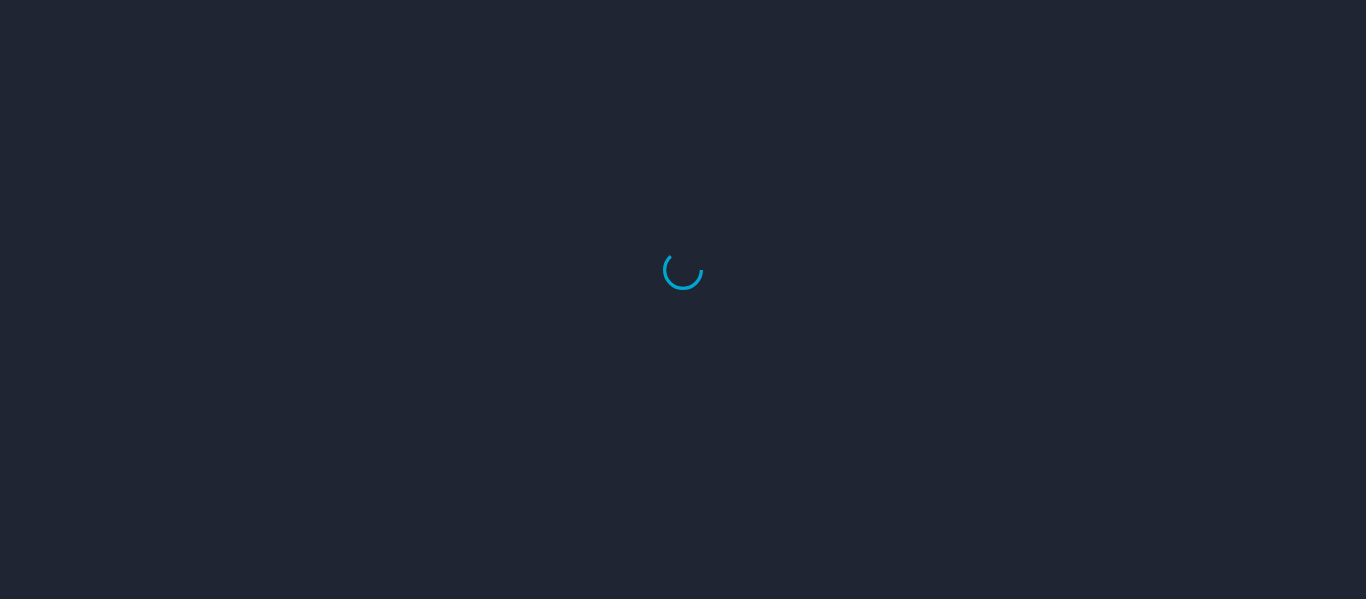 scroll, scrollTop: 0, scrollLeft: 0, axis: both 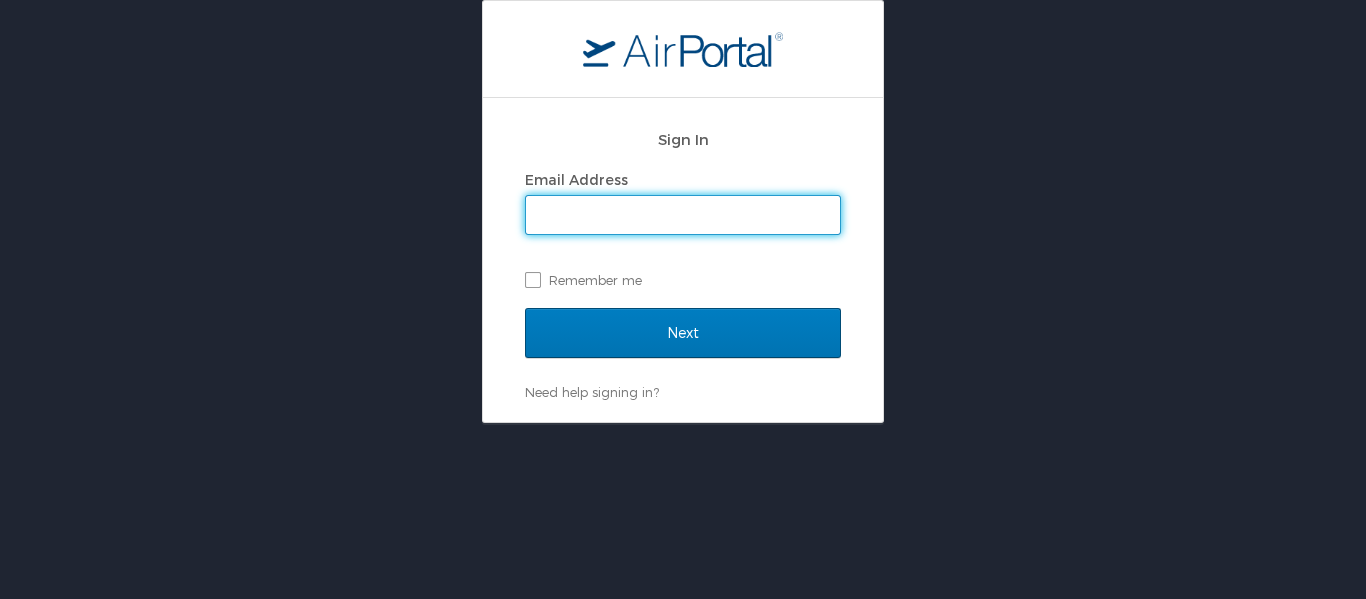 type on "[USERNAME]@[DOMAIN]" 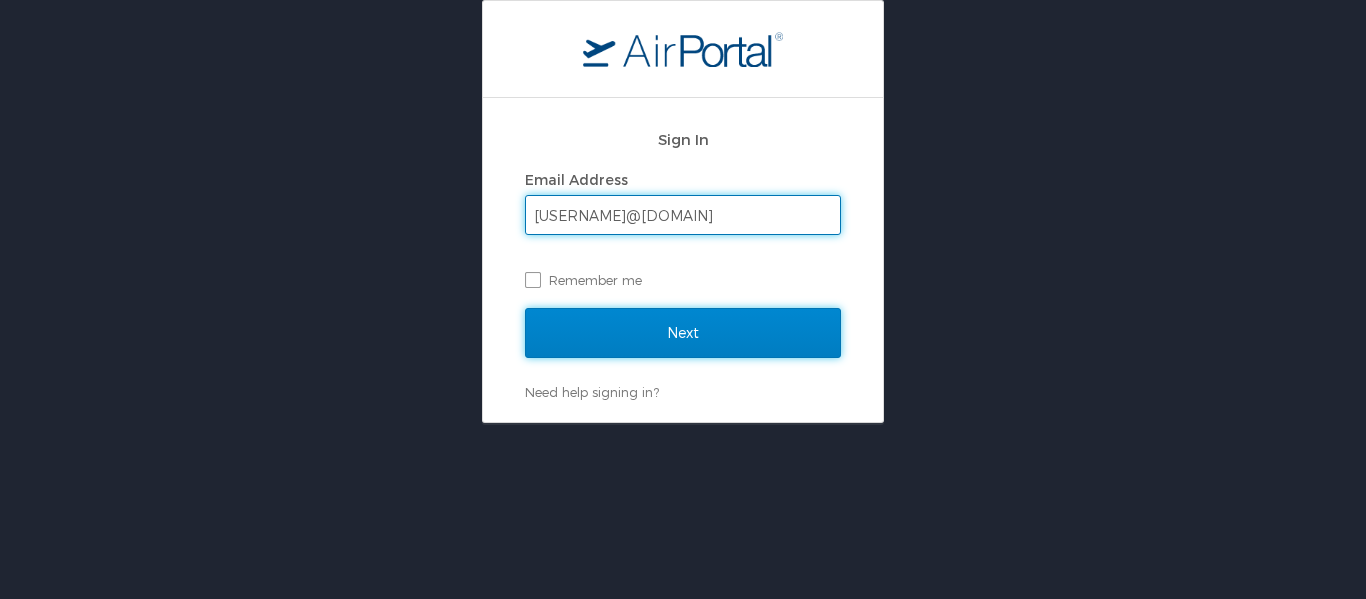 click on "Next" at bounding box center (683, 333) 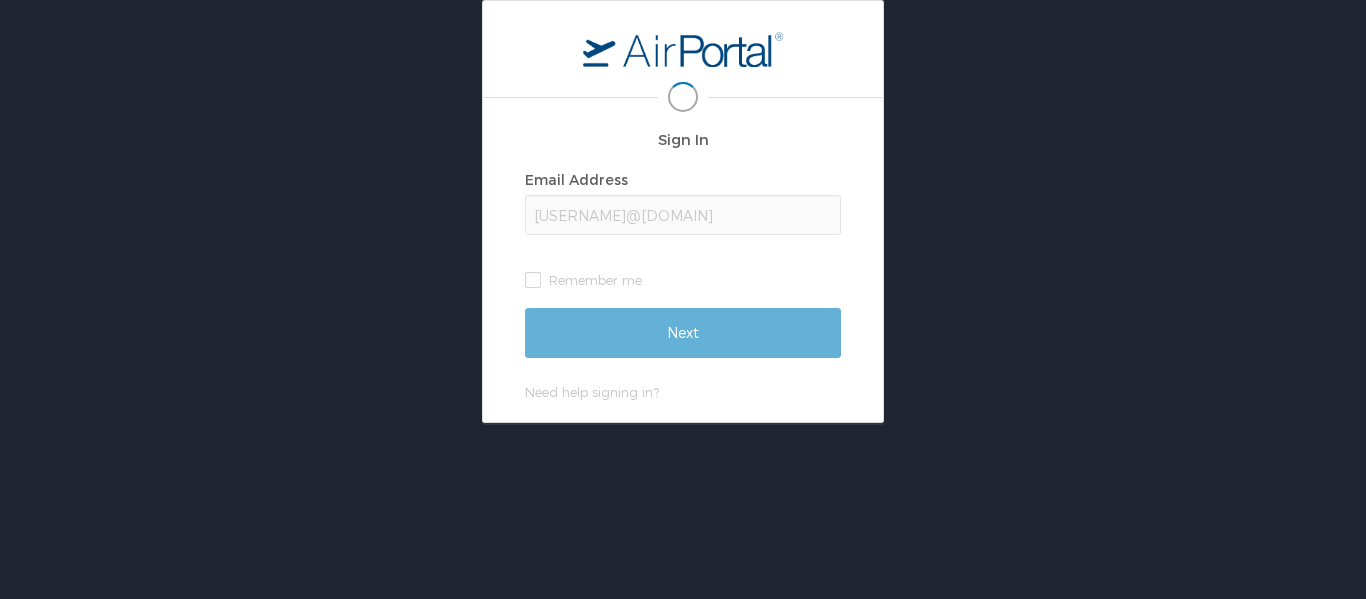scroll, scrollTop: 0, scrollLeft: 0, axis: both 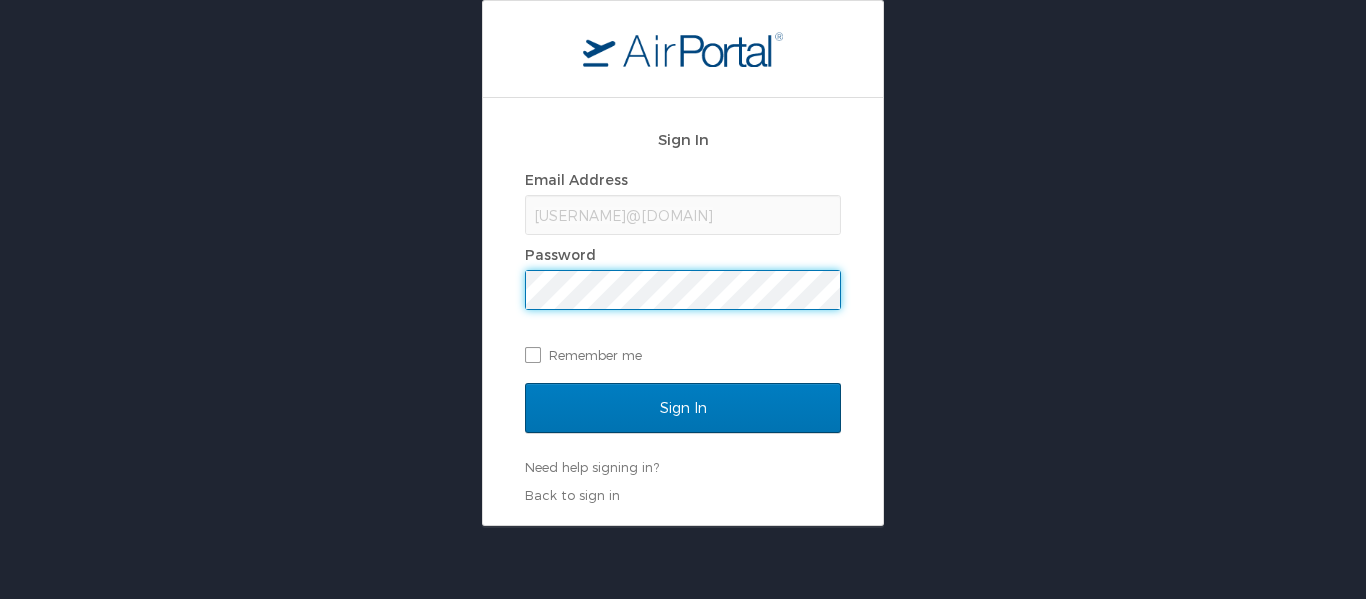 click on "Sign In Email Address  sercan.aygun@louisiana.edu Password  Remember me Sign In Need help signing in? Forgot password? Help Back to sign in" at bounding box center (683, 263) 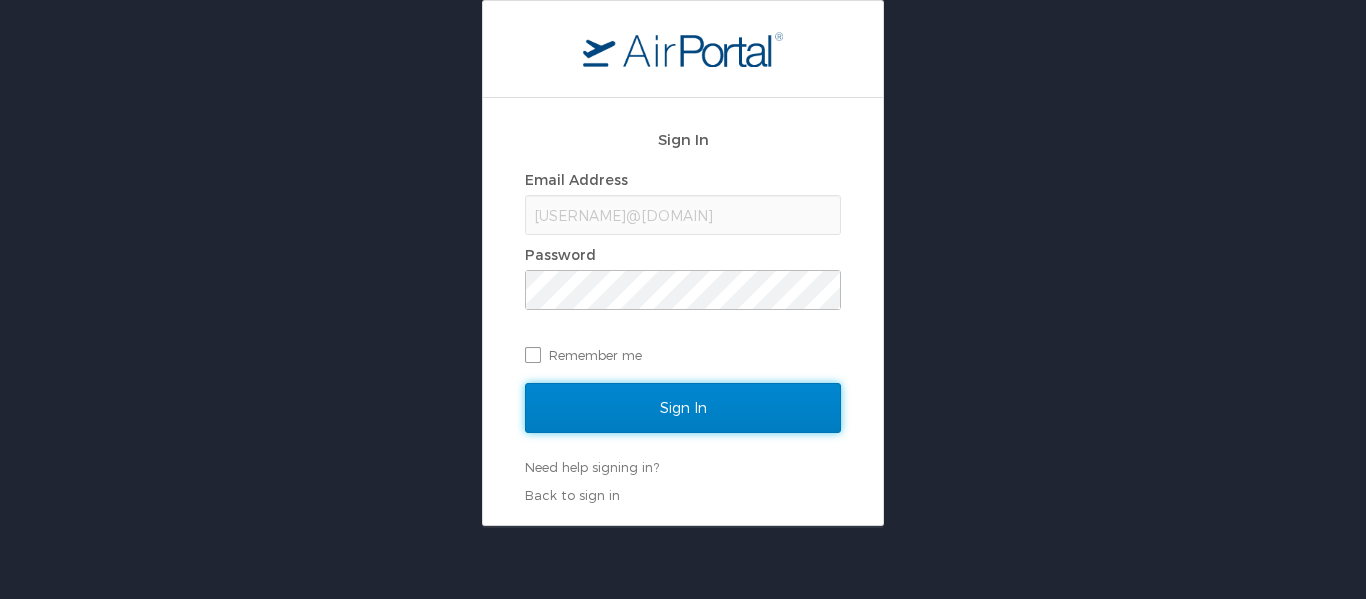 click on "Sign In" at bounding box center (683, 408) 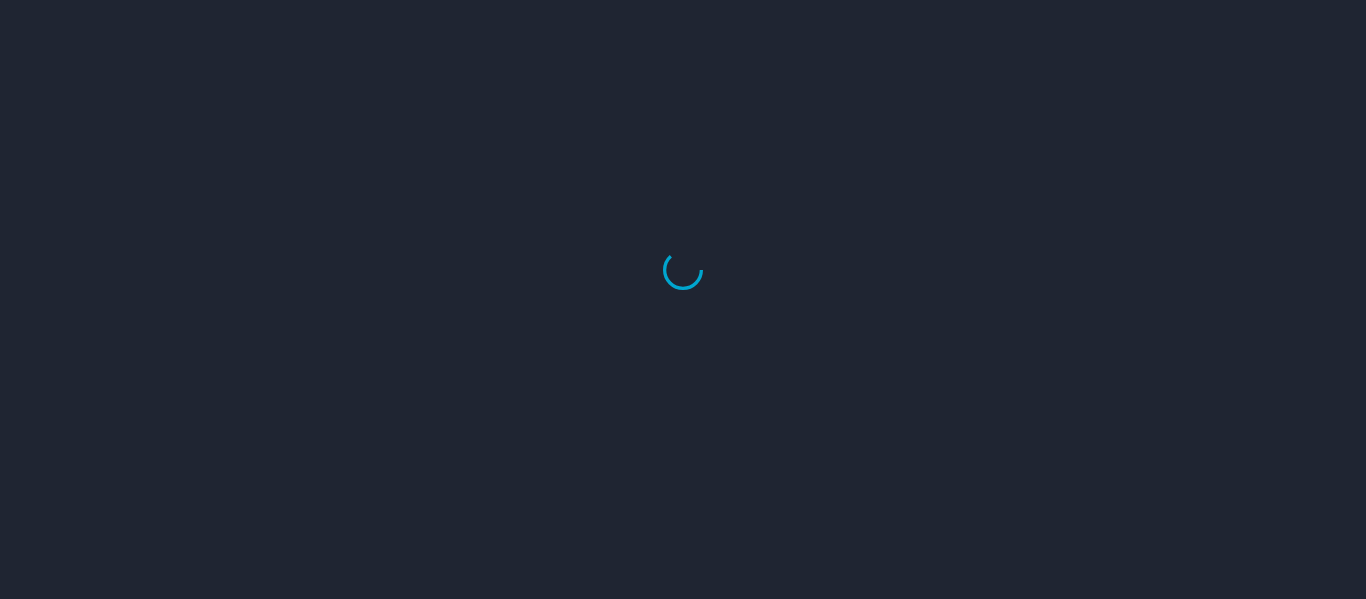 scroll, scrollTop: 0, scrollLeft: 0, axis: both 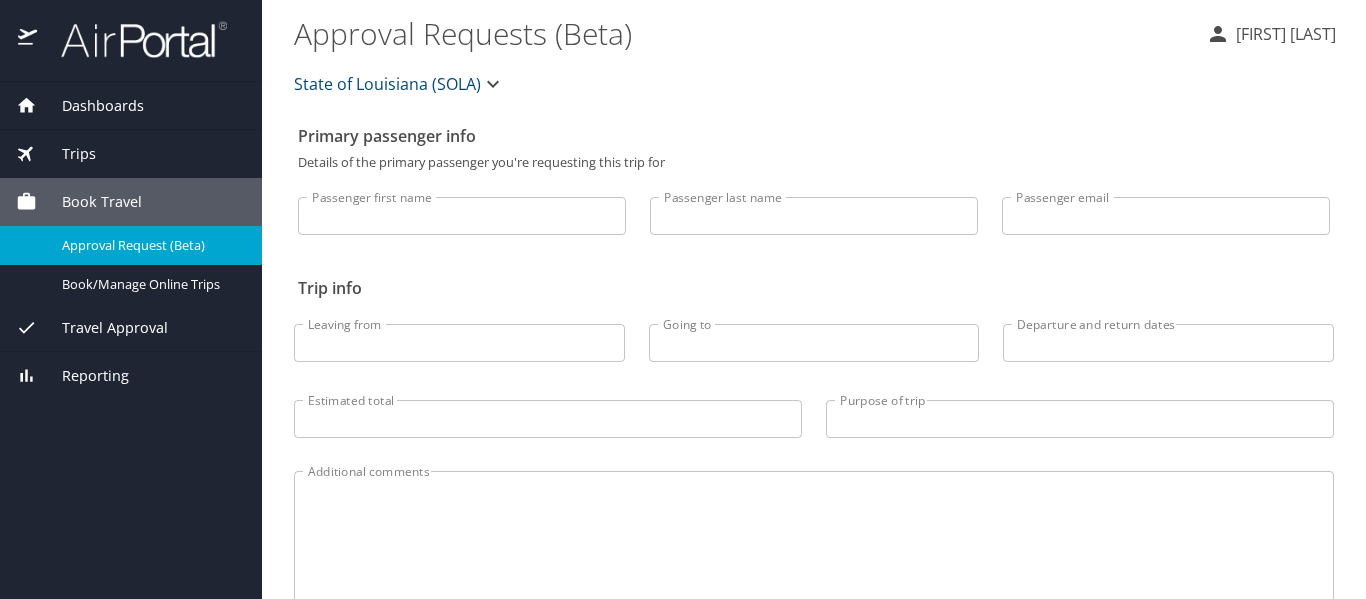 click on "Travel Approval" at bounding box center (102, 328) 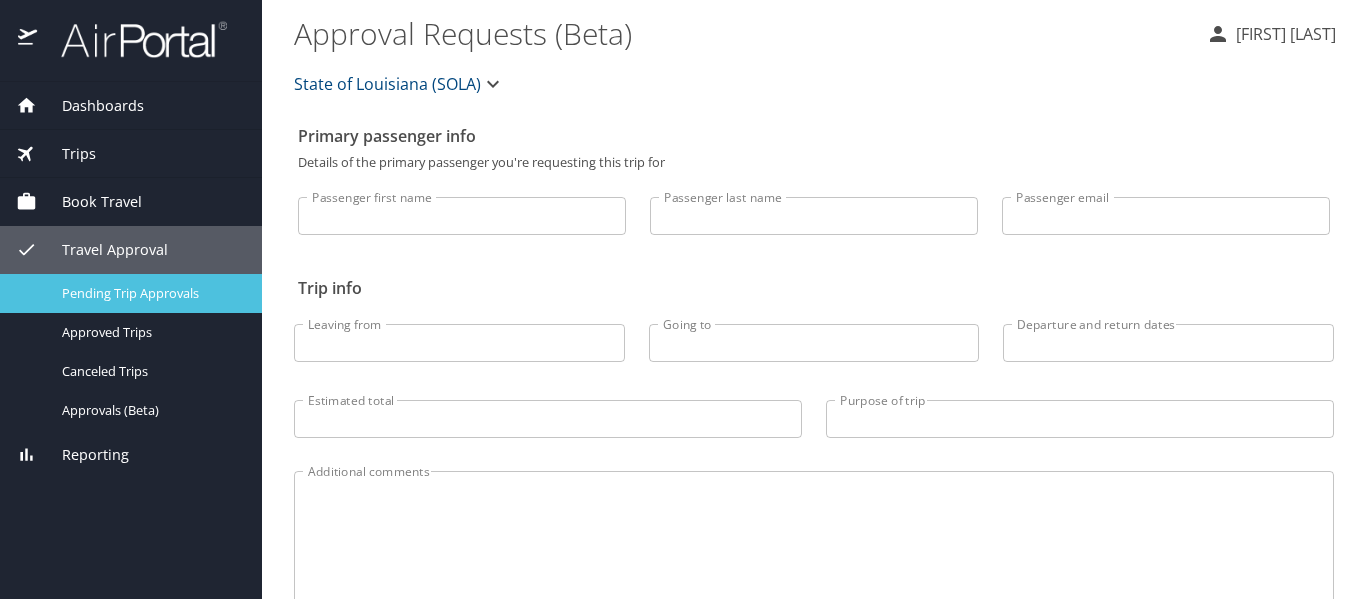 click on "Pending Trip Approvals" at bounding box center (150, 293) 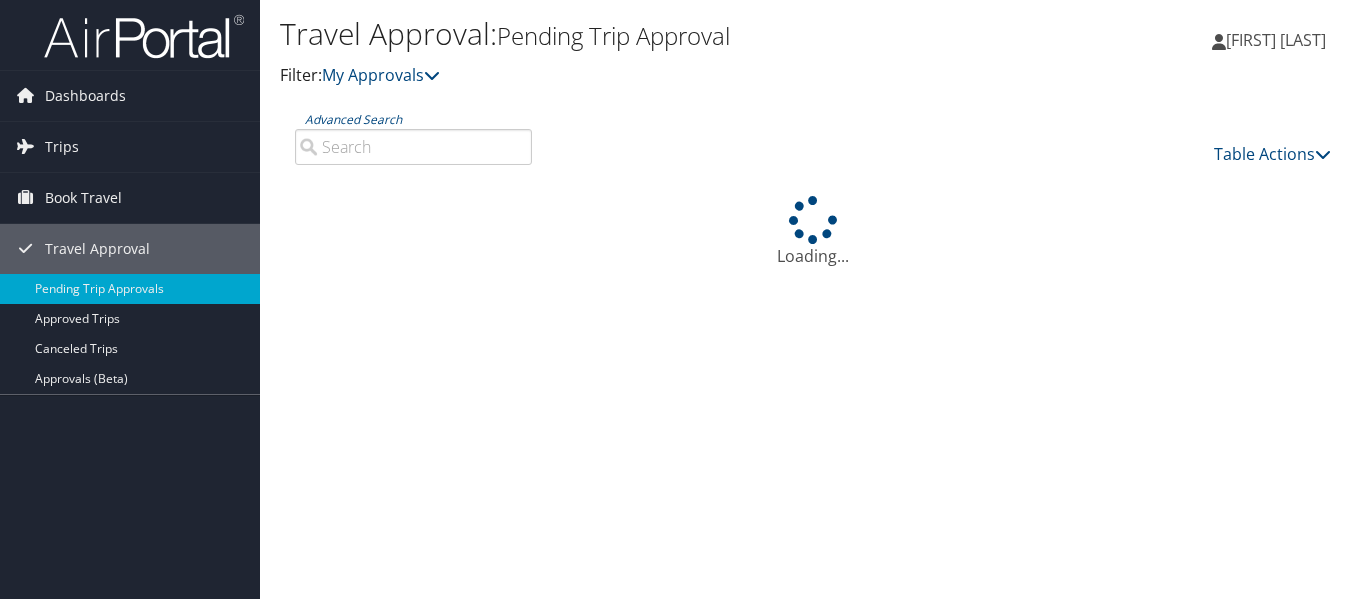 scroll, scrollTop: 0, scrollLeft: 0, axis: both 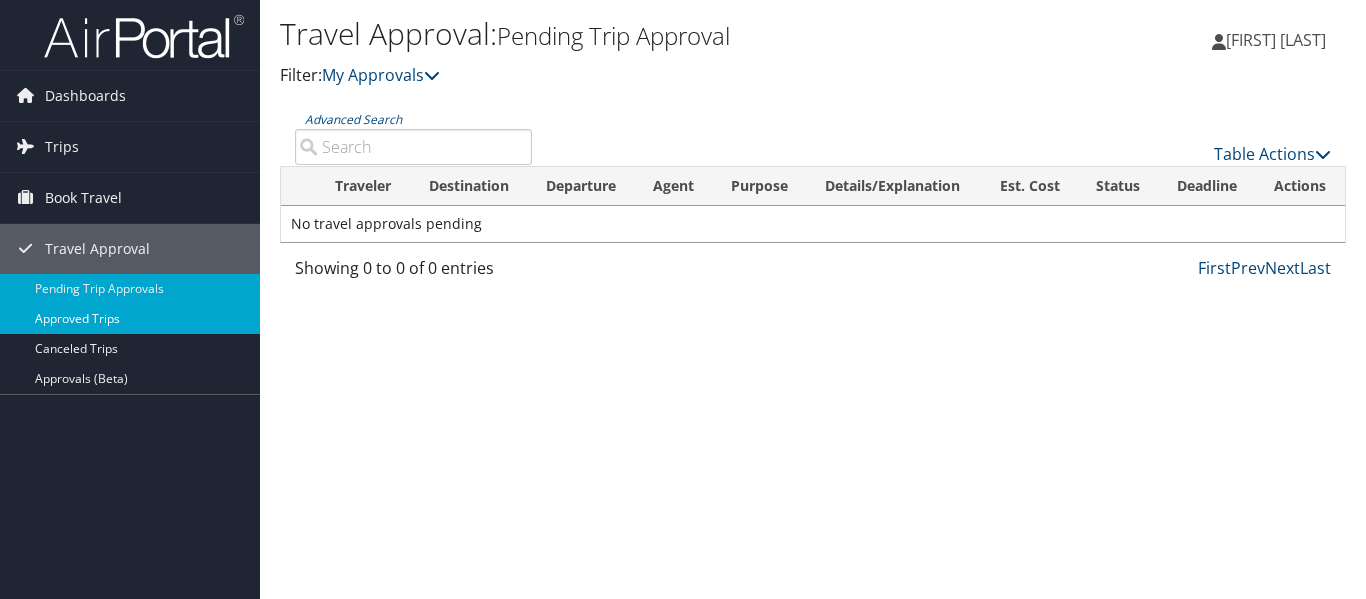click on "Approved Trips" at bounding box center (130, 319) 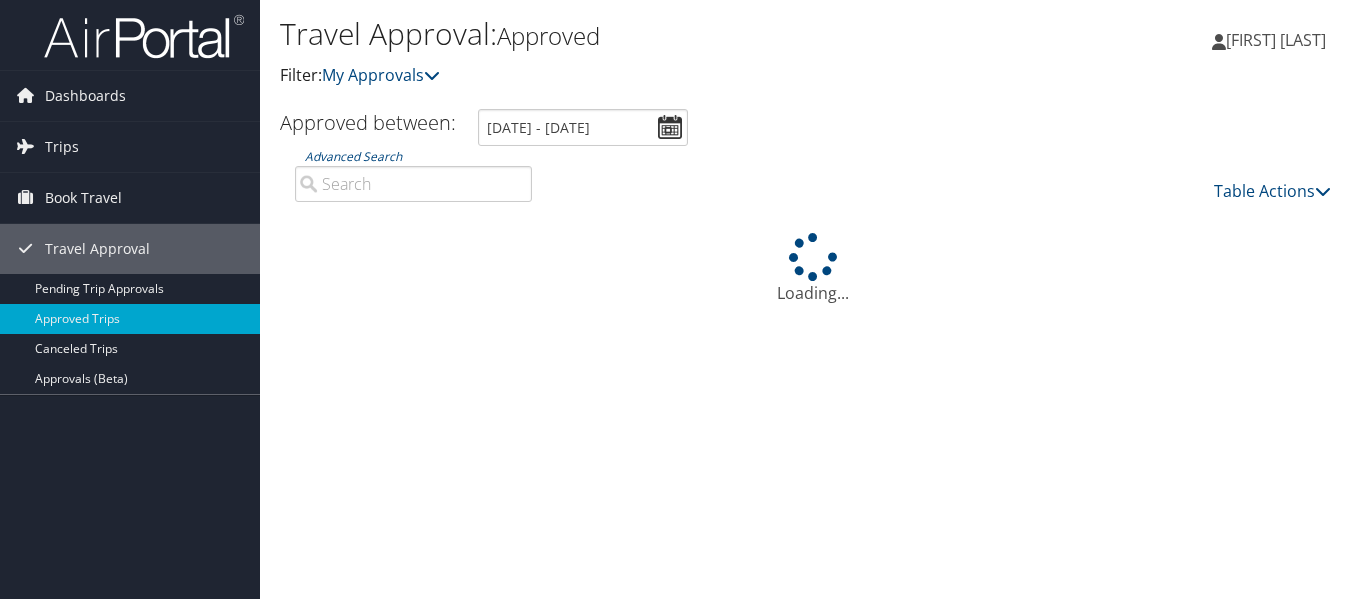 scroll, scrollTop: 0, scrollLeft: 0, axis: both 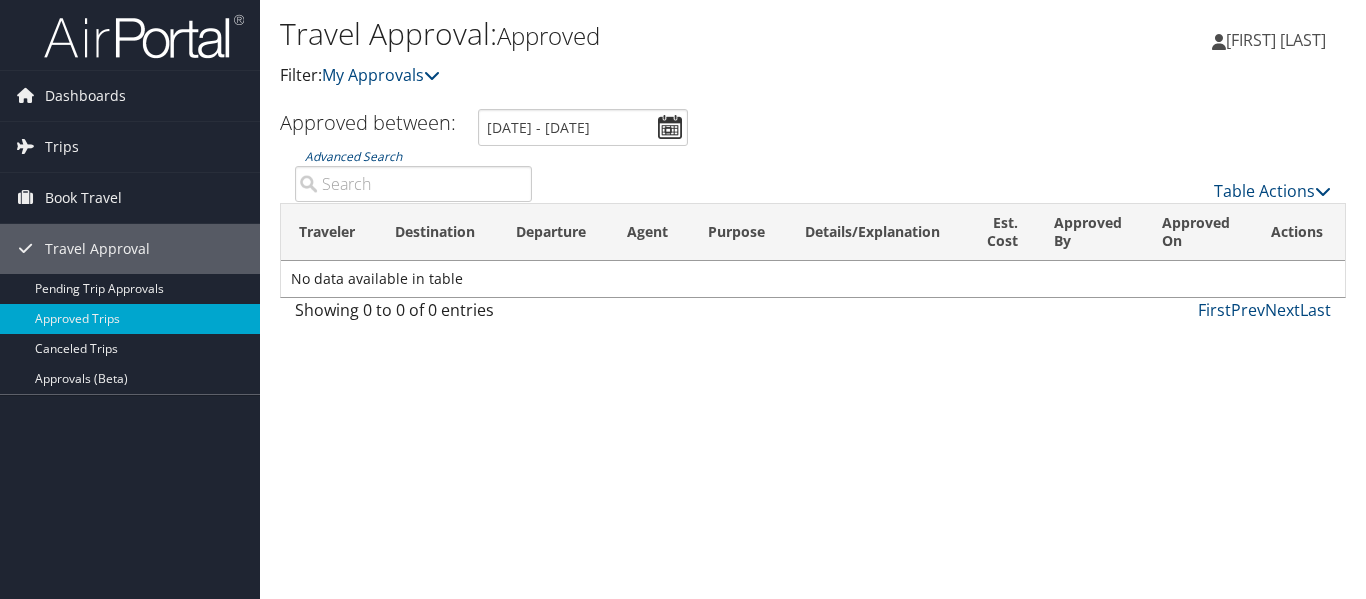 click on "[DATE] - [DATE]" at bounding box center [583, 127] 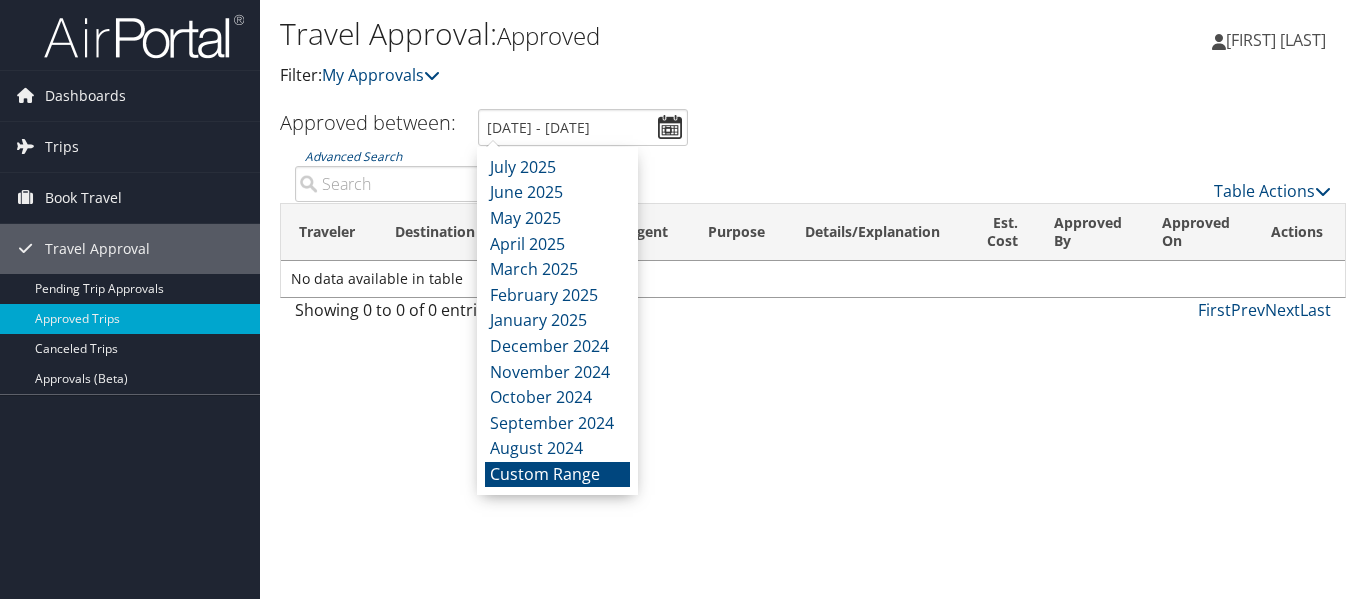 click on "7/3/2025 - 8/3/2025" at bounding box center [583, 127] 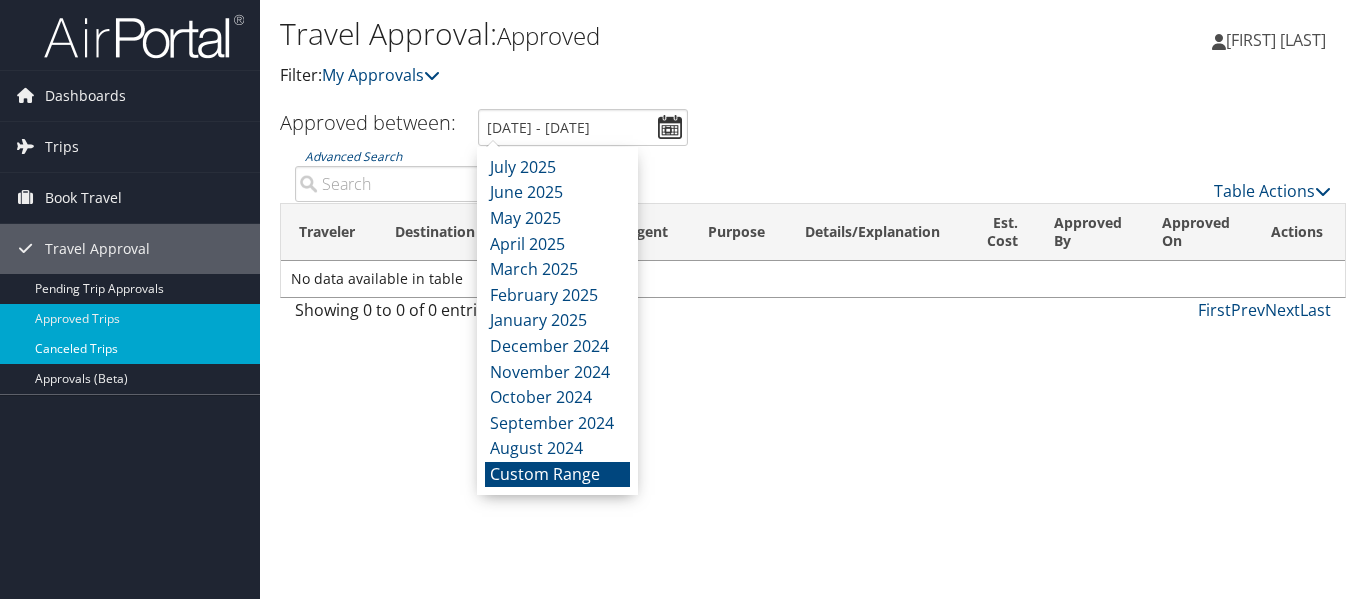 click on "Canceled Trips" at bounding box center (130, 349) 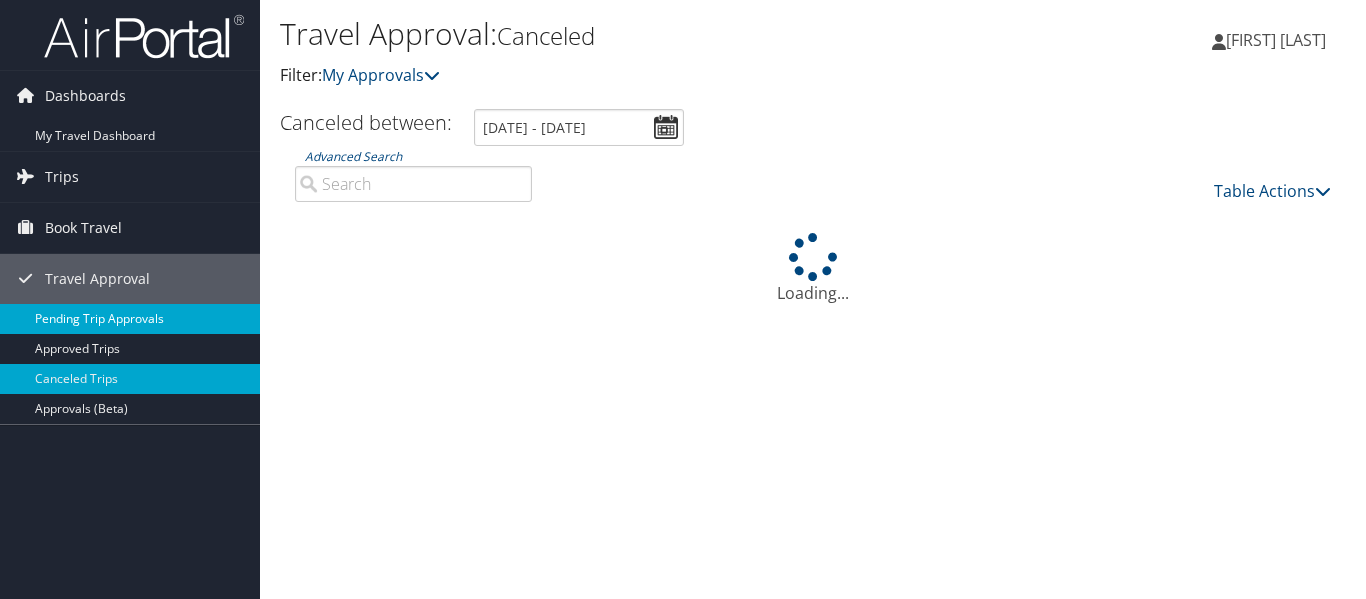 scroll, scrollTop: 0, scrollLeft: 0, axis: both 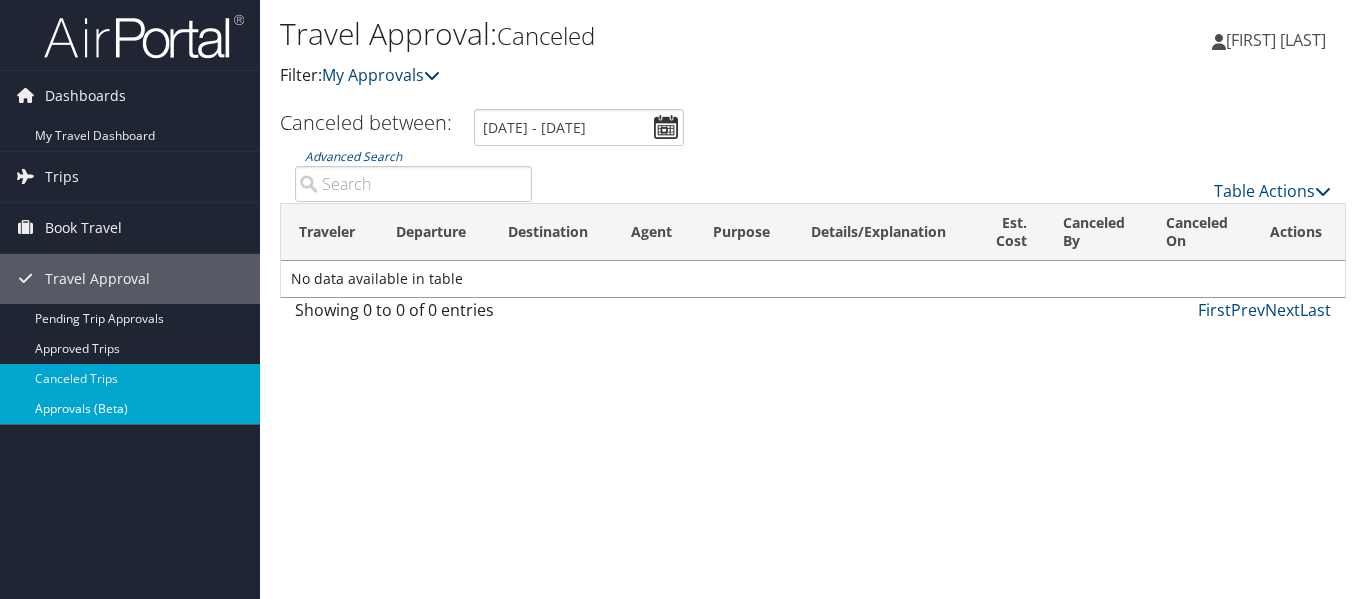 click on "Approvals (Beta)" at bounding box center [130, 409] 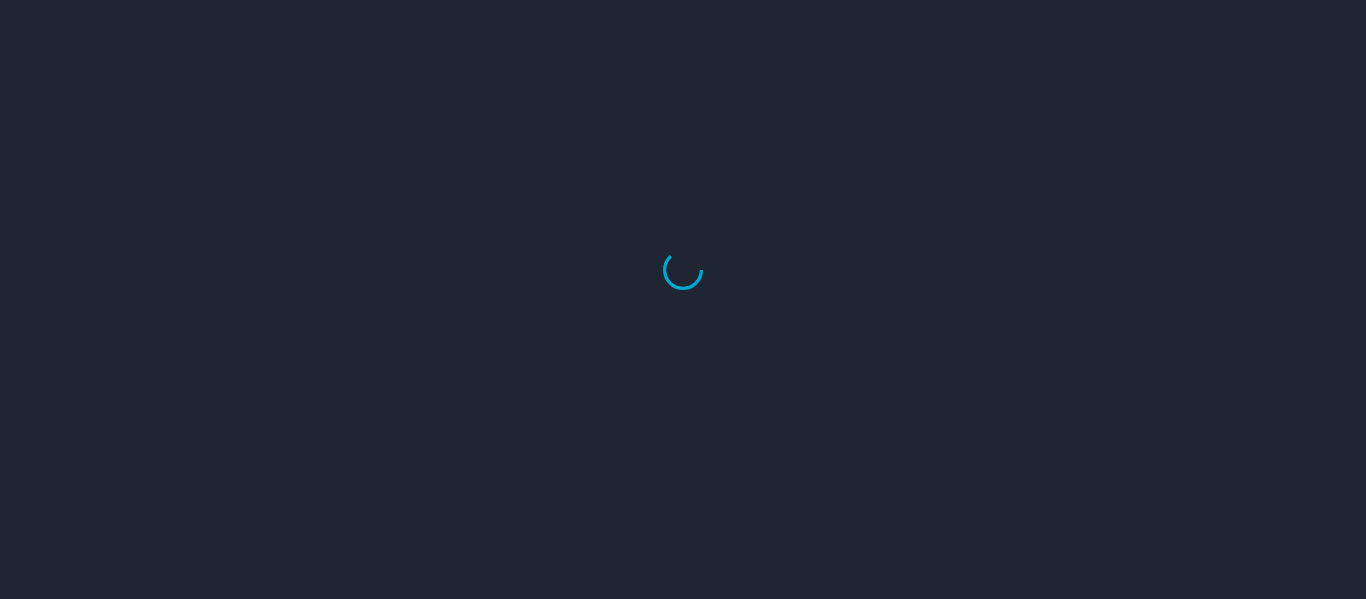 scroll, scrollTop: 0, scrollLeft: 0, axis: both 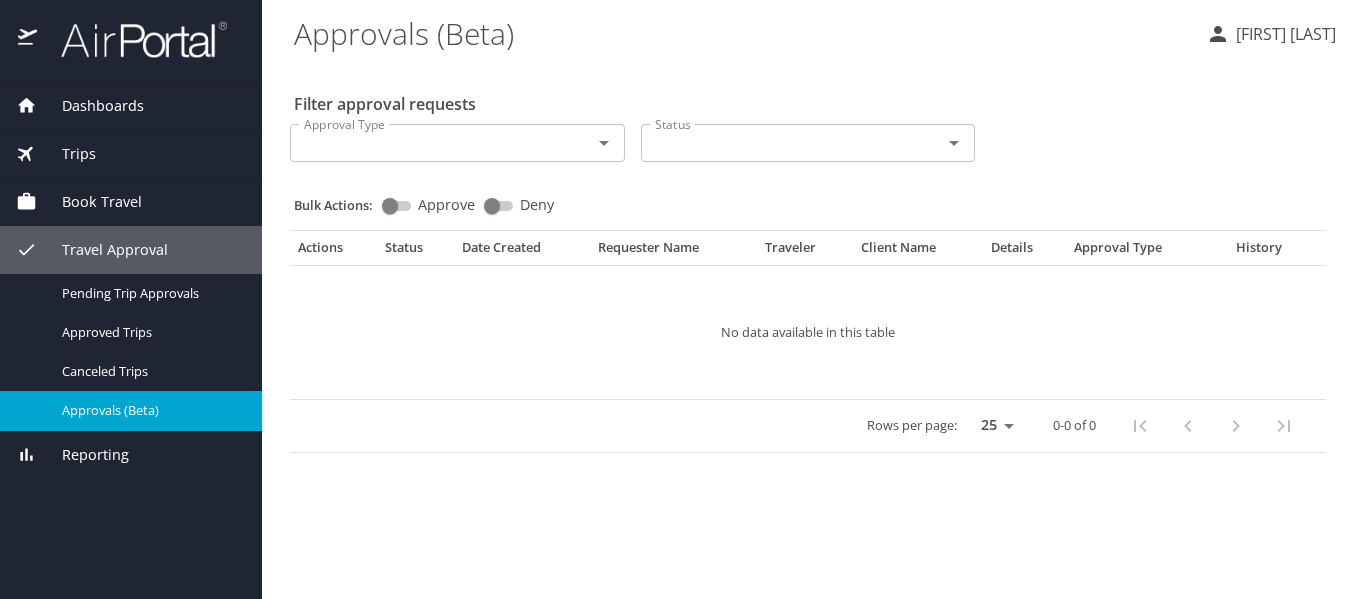 click on "Approval Type" at bounding box center [457, 143] 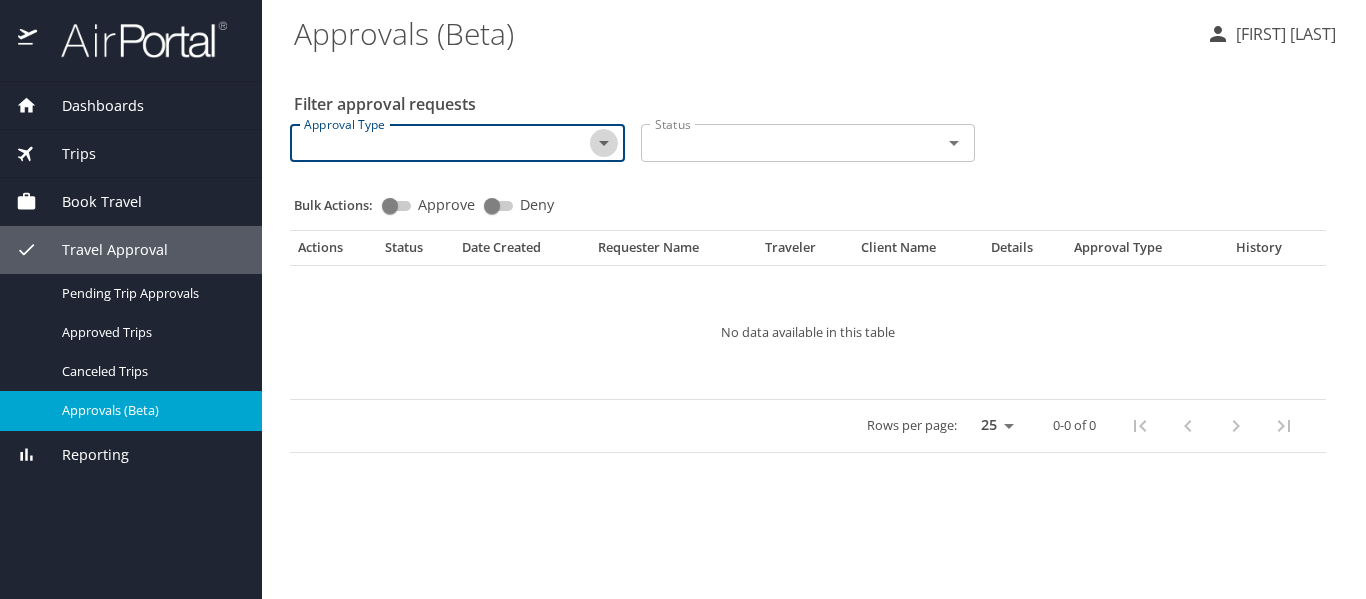 click 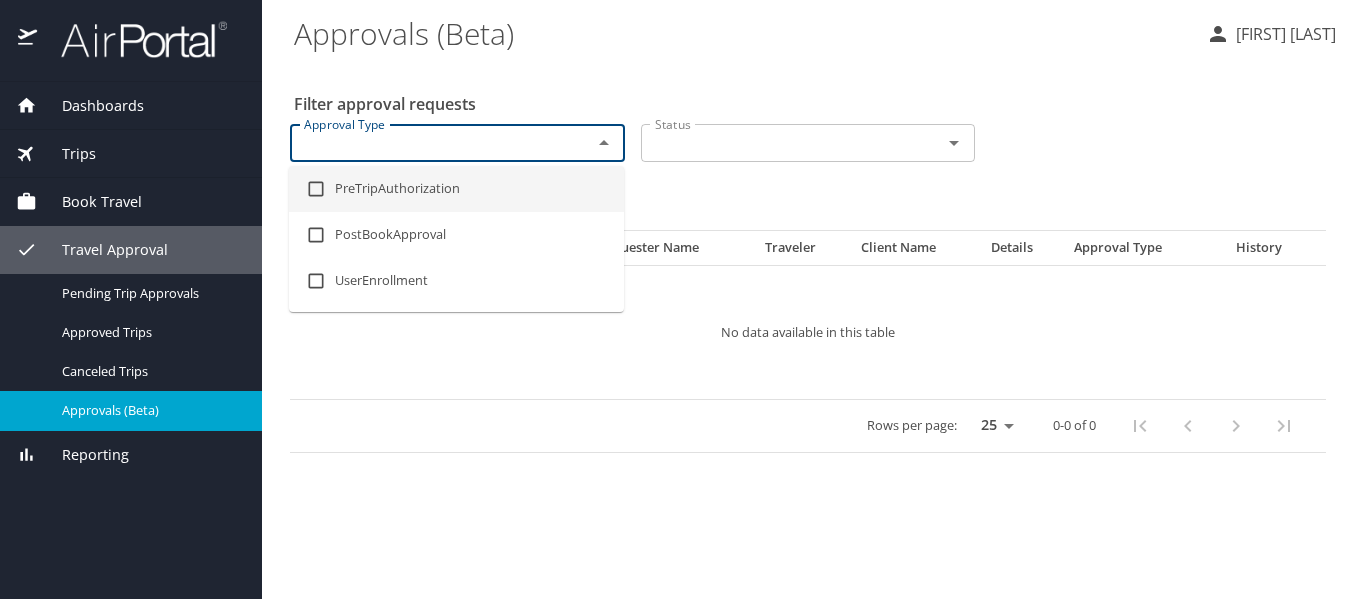 click on "PreTripAuthorization" at bounding box center (456, 189) 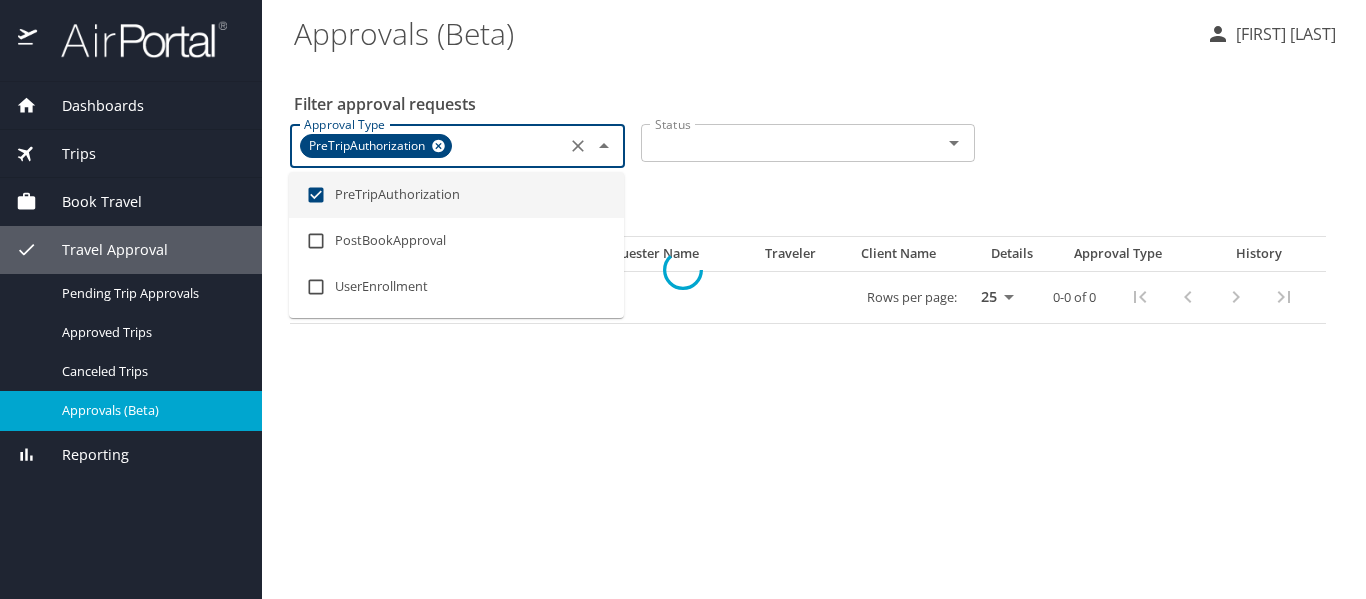 click on "PostBookApproval" at bounding box center [456, 241] 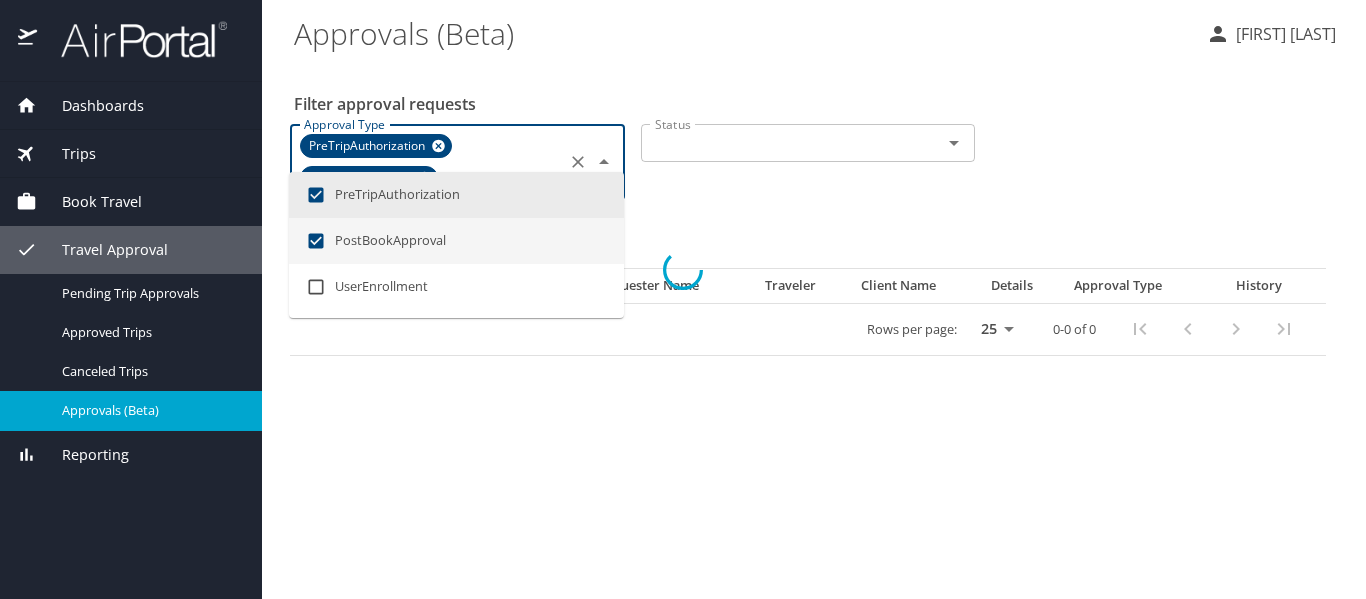 checkbox on "true" 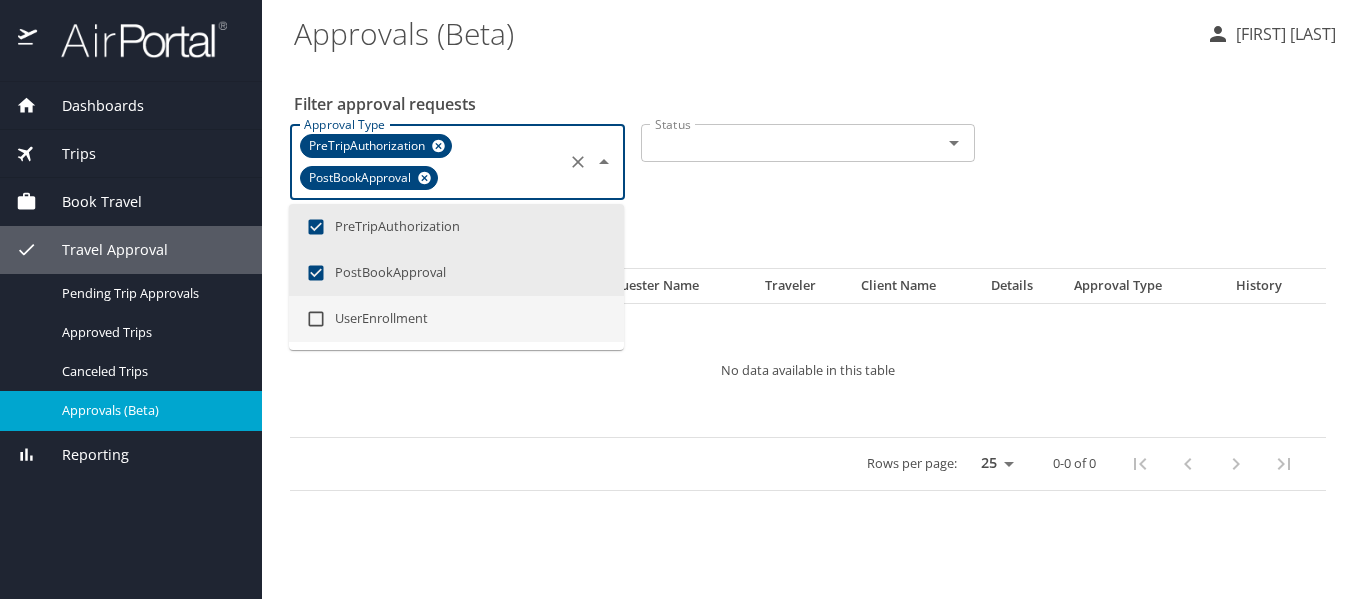 click on "UserEnrollment" at bounding box center (456, 319) 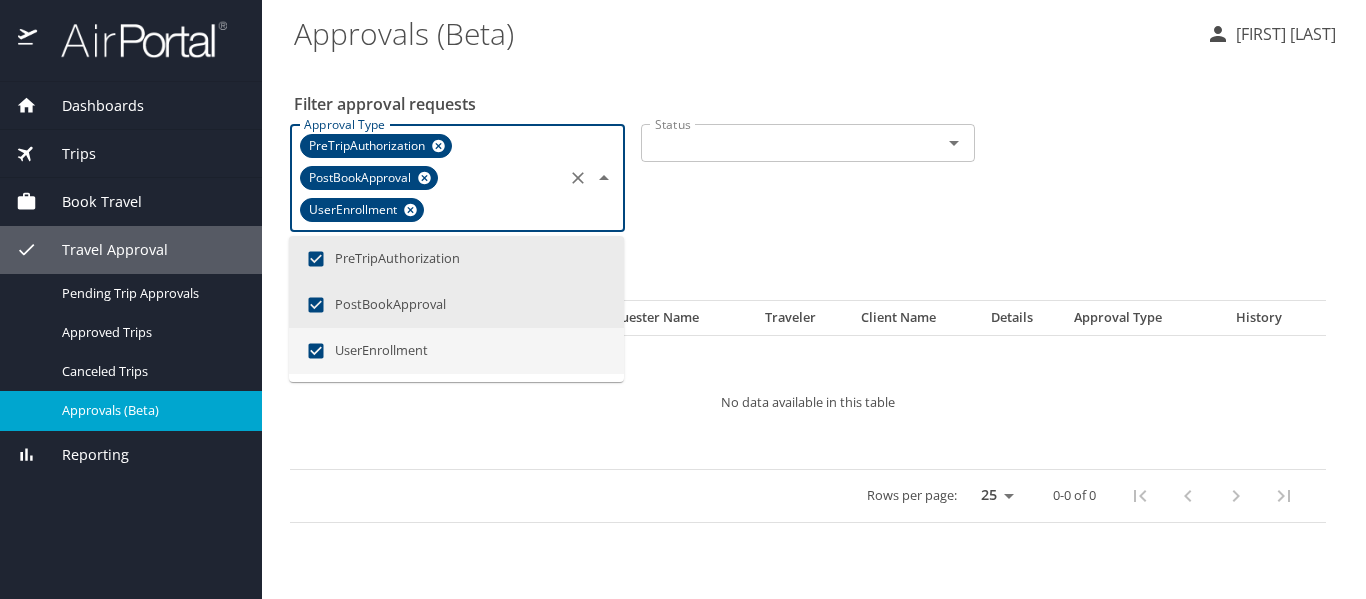 click on "Status Status" at bounding box center (808, 176) 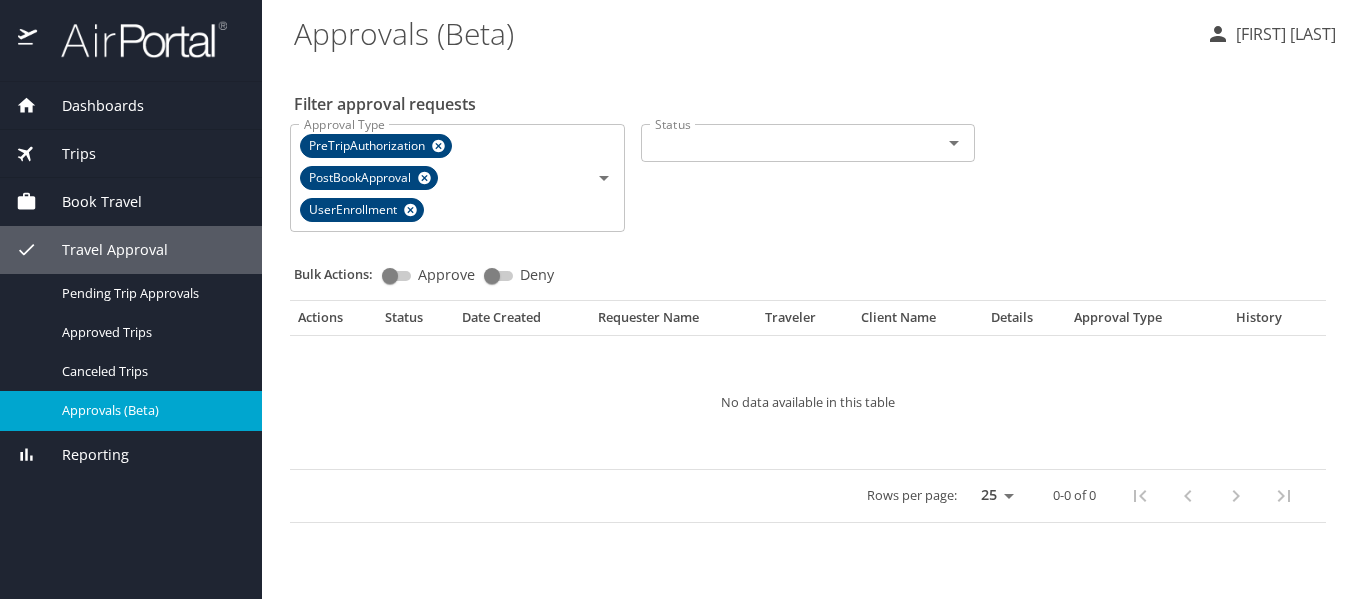 click on "Reporting" at bounding box center [83, 455] 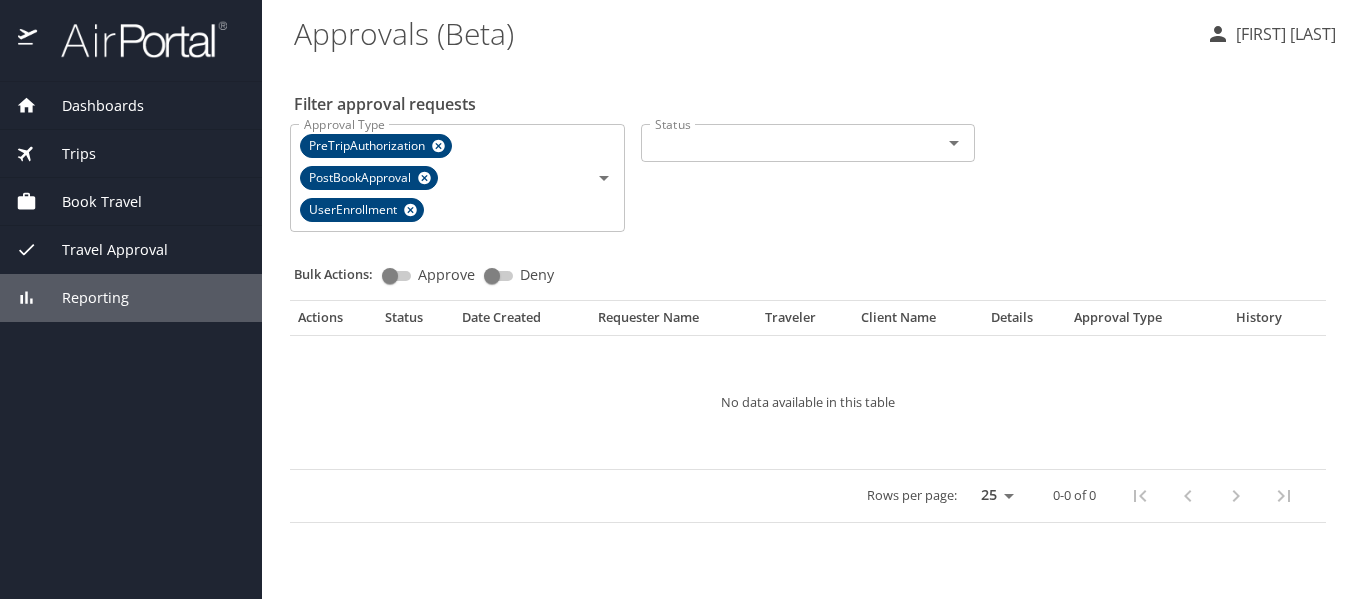 click on "Trips" at bounding box center [66, 154] 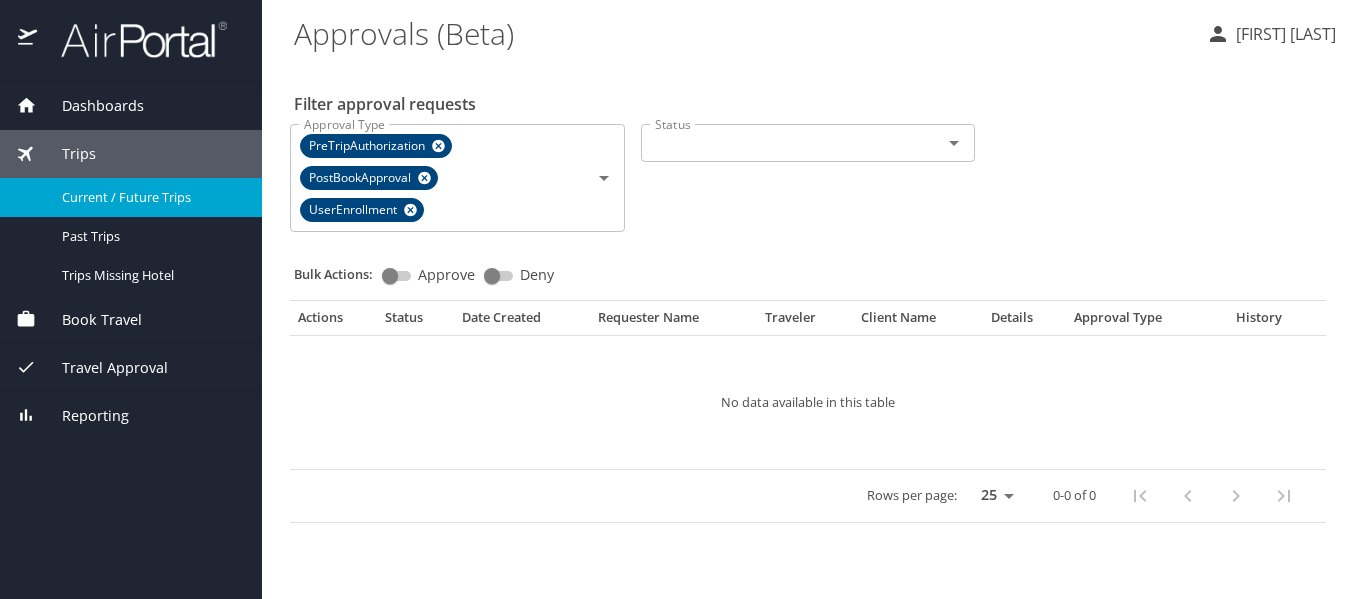 click on "Current / Future Trips" at bounding box center (150, 197) 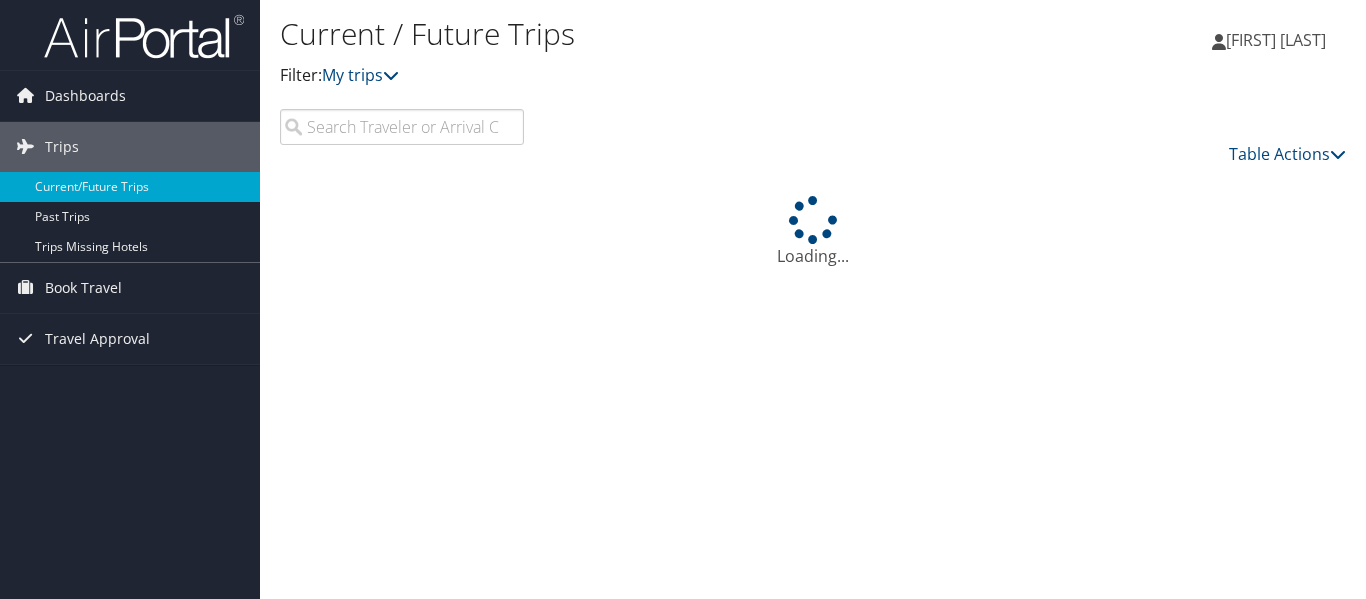 scroll, scrollTop: 0, scrollLeft: 0, axis: both 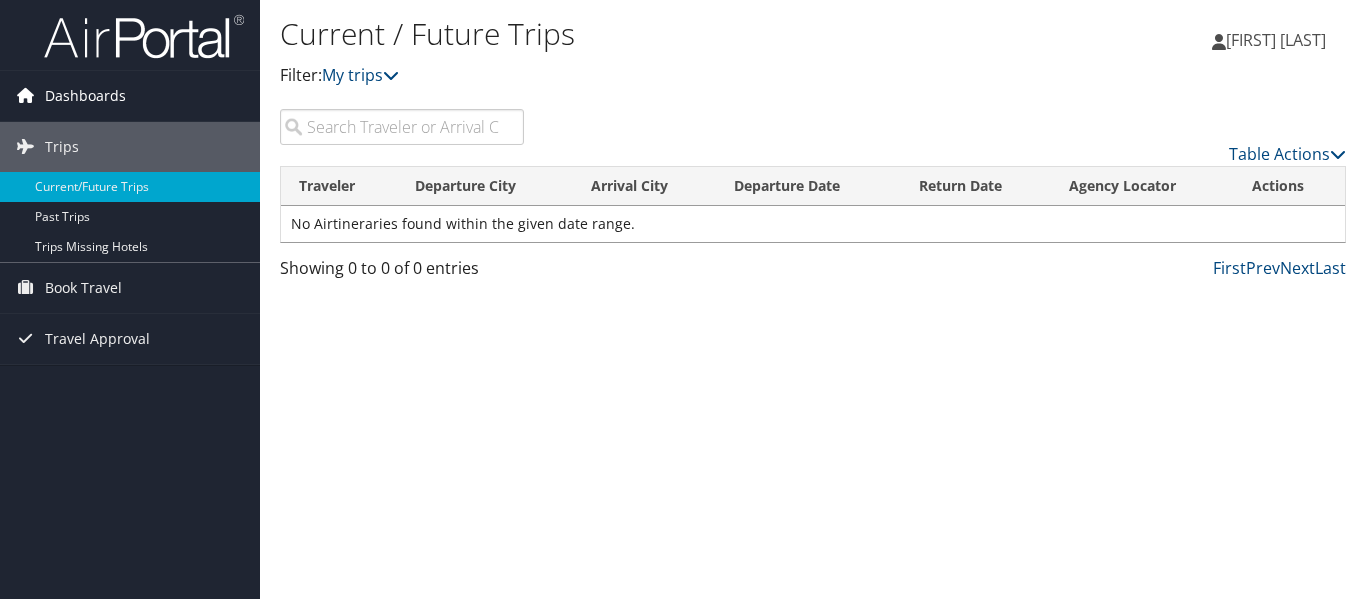 click on "Dashboards" at bounding box center [85, 96] 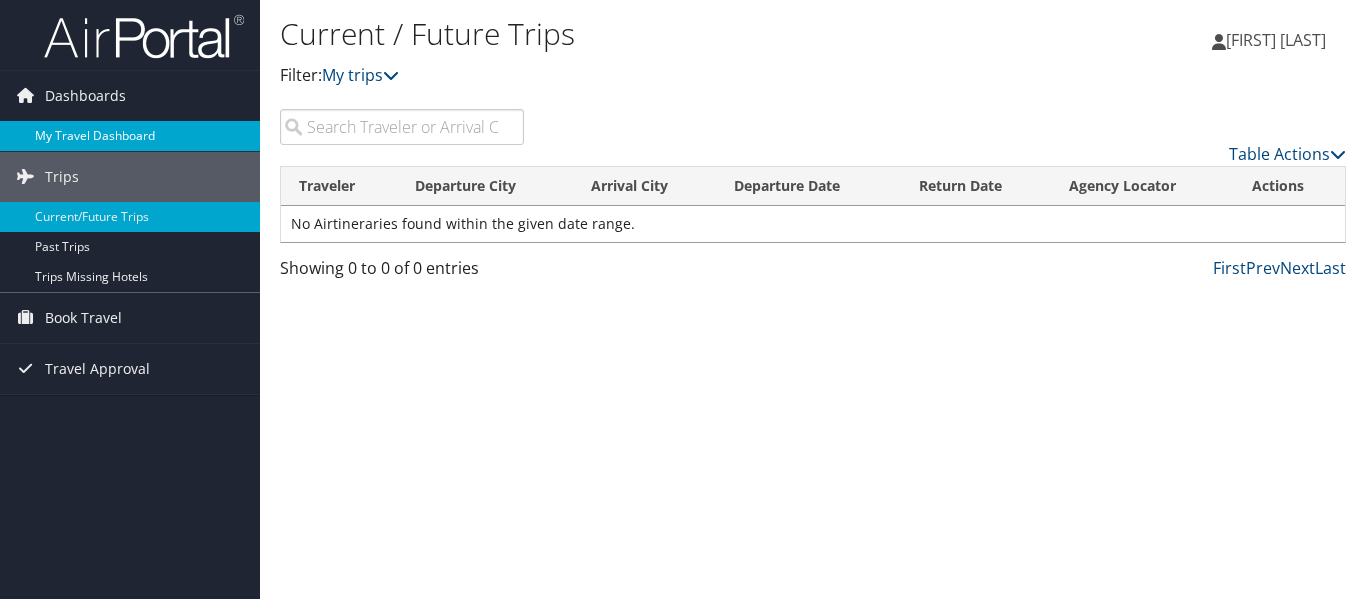click on "My Travel Dashboard" at bounding box center (130, 136) 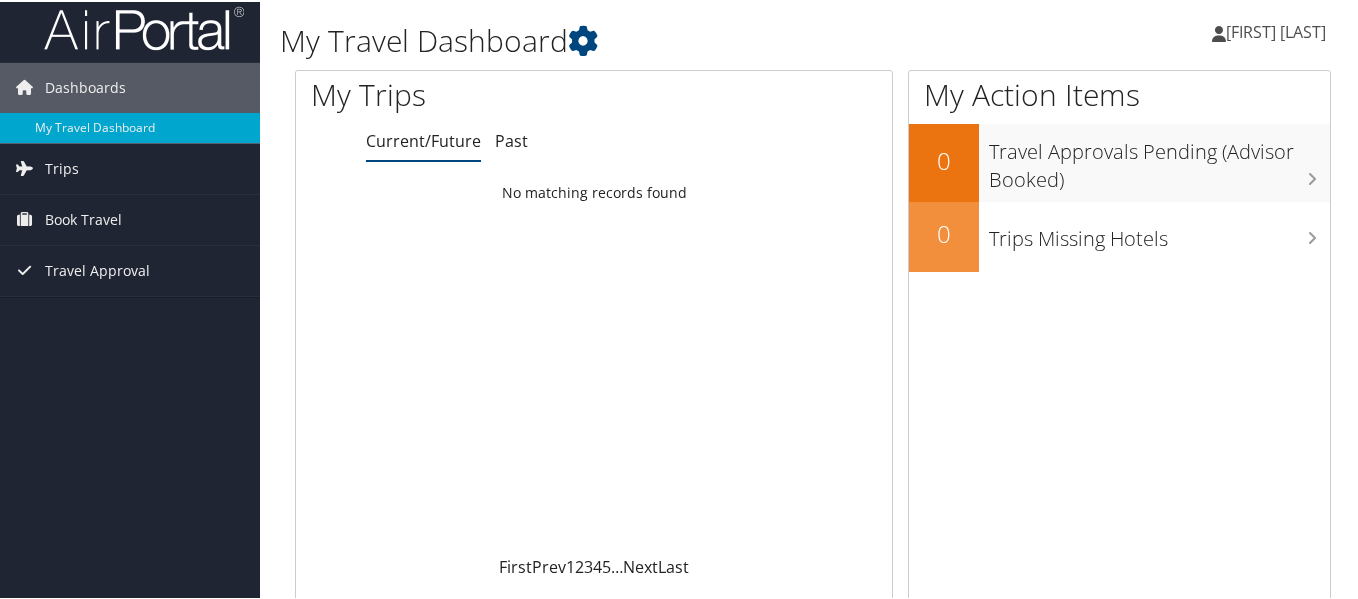 scroll, scrollTop: 0, scrollLeft: 0, axis: both 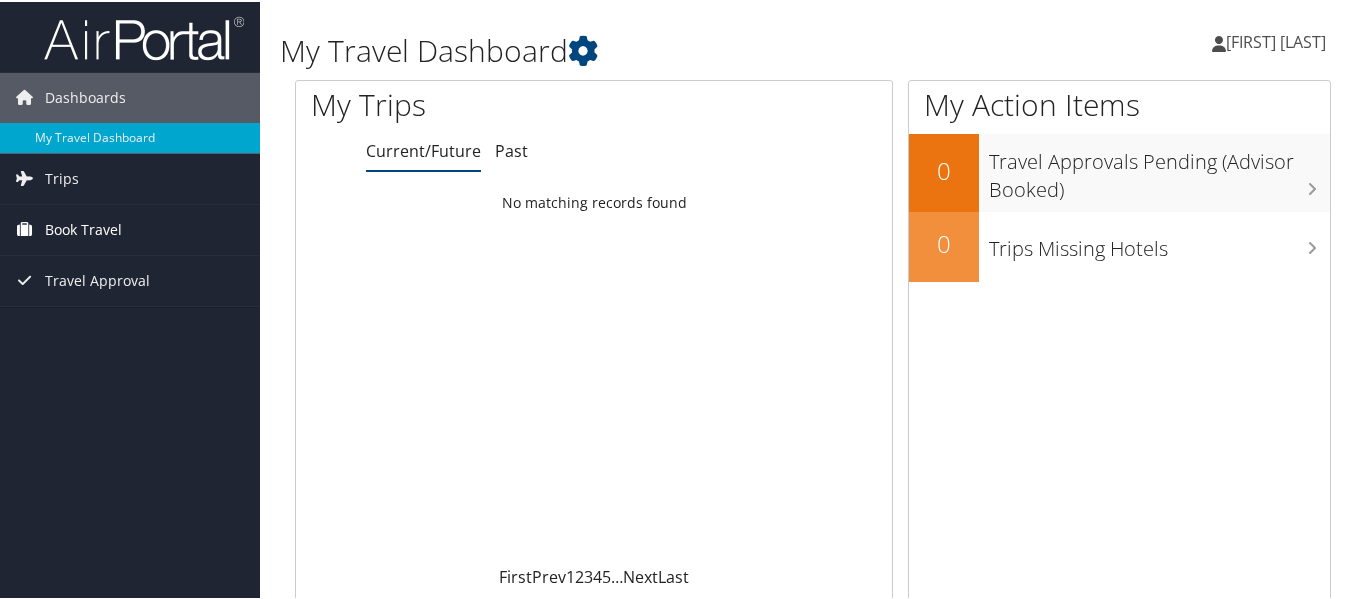 click at bounding box center [25, 227] 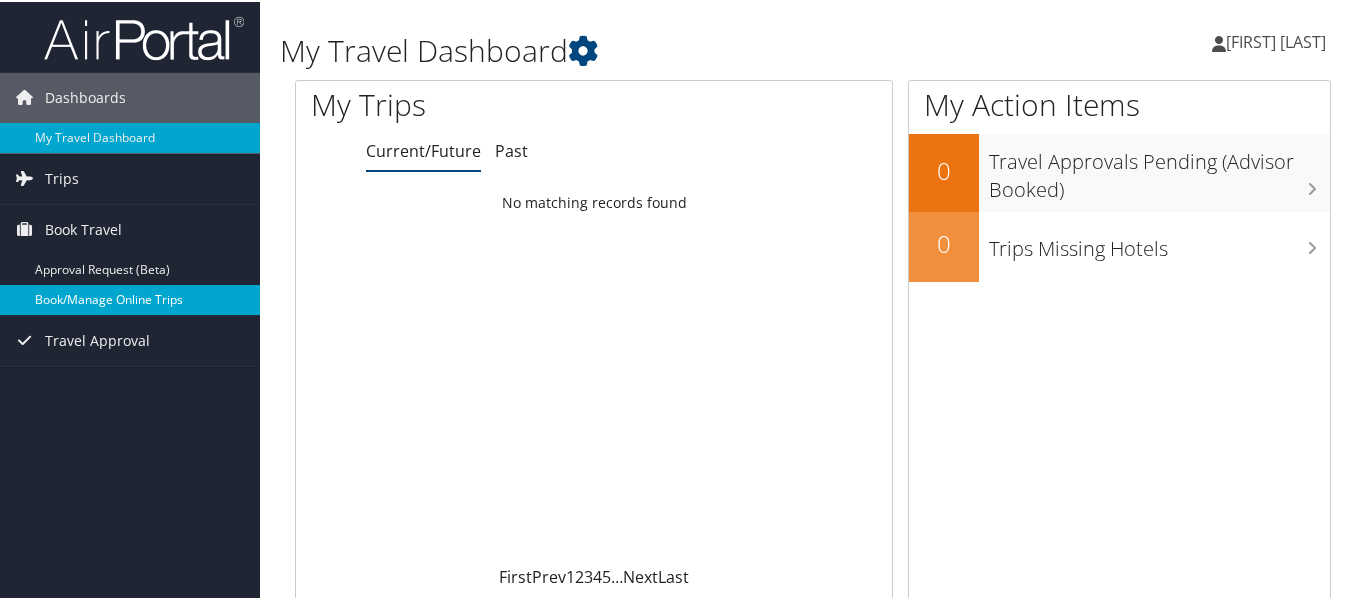 click on "Book/Manage Online Trips" at bounding box center (130, 298) 